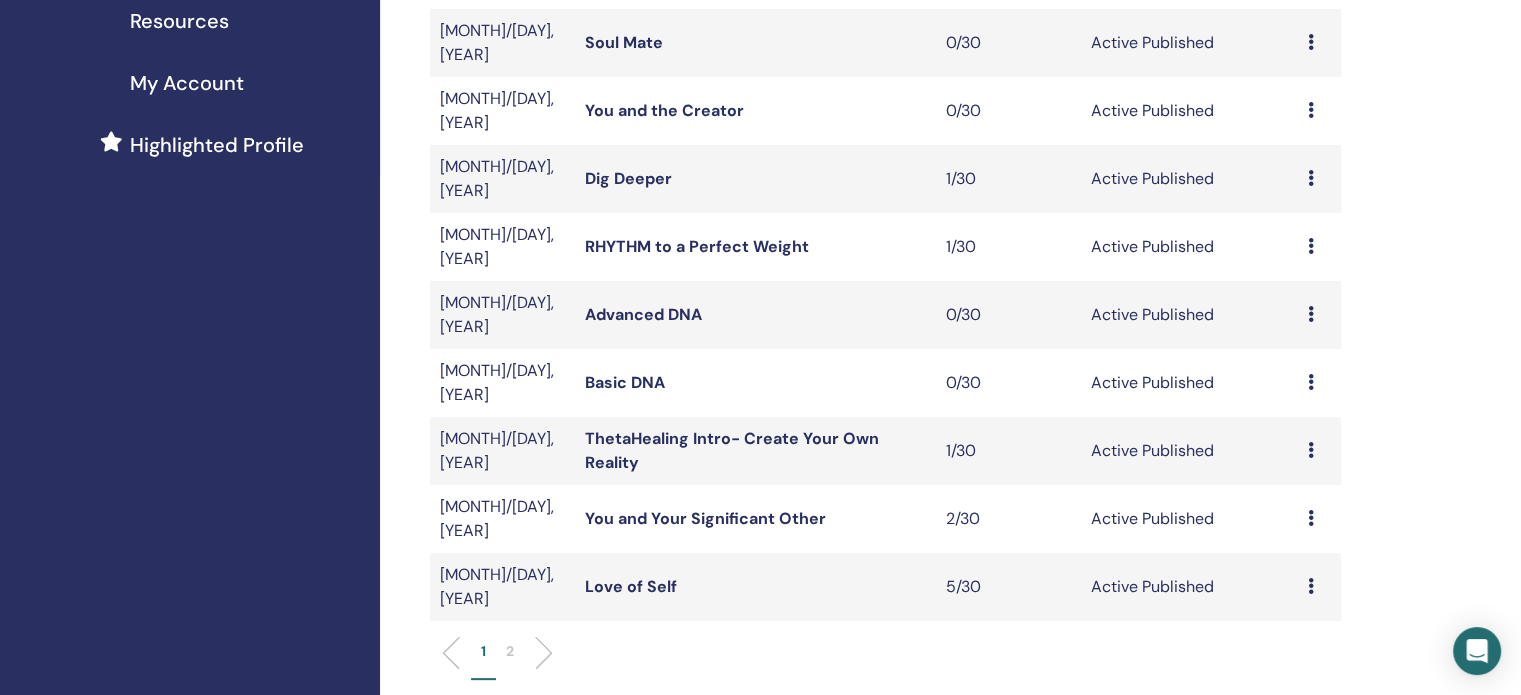 scroll, scrollTop: 500, scrollLeft: 0, axis: vertical 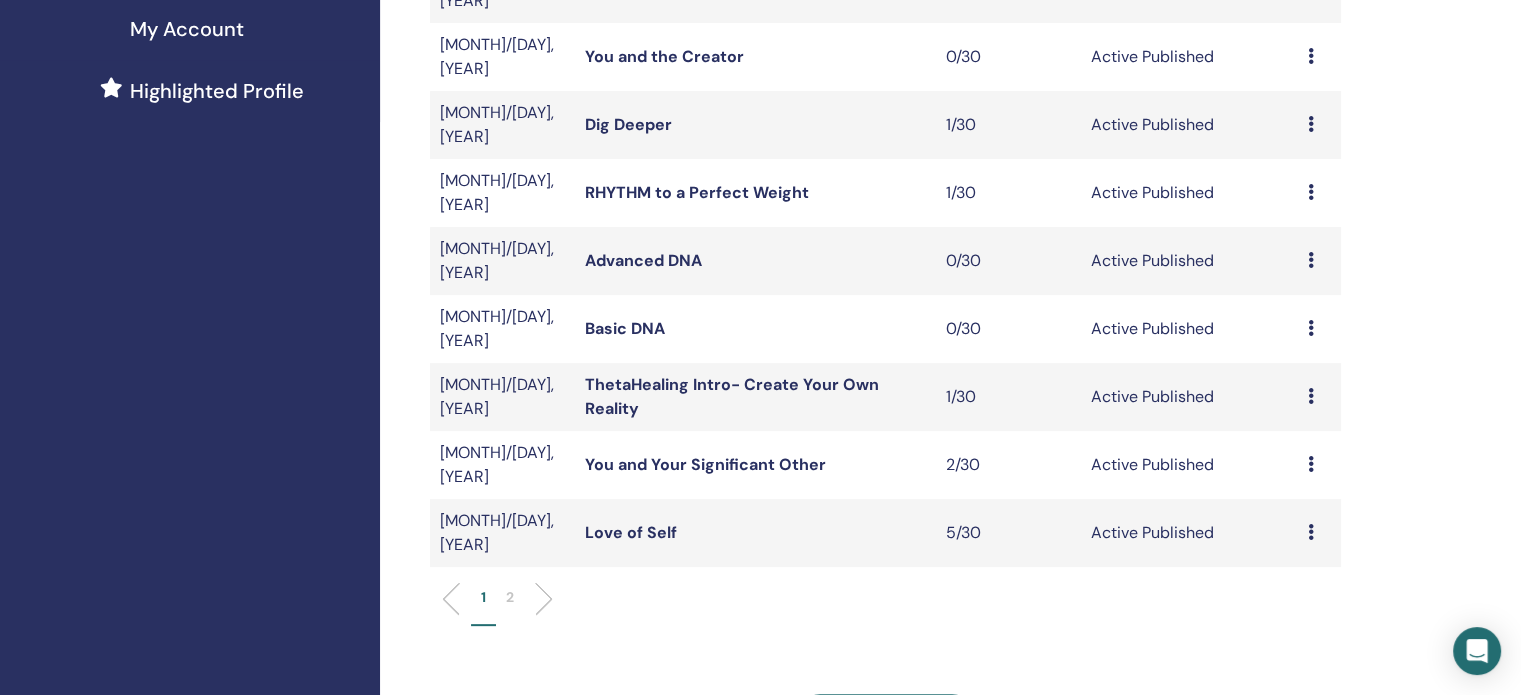 click on "2" at bounding box center [510, 597] 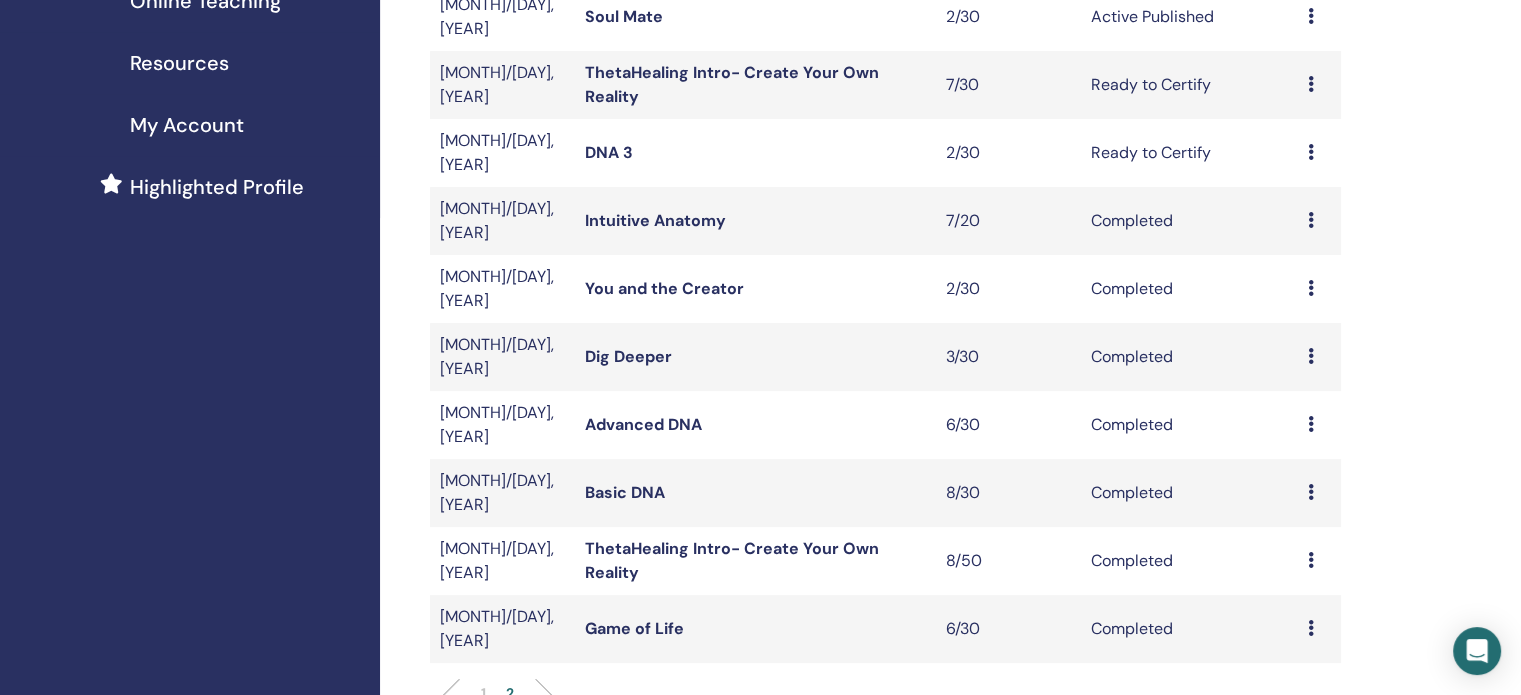scroll, scrollTop: 200, scrollLeft: 0, axis: vertical 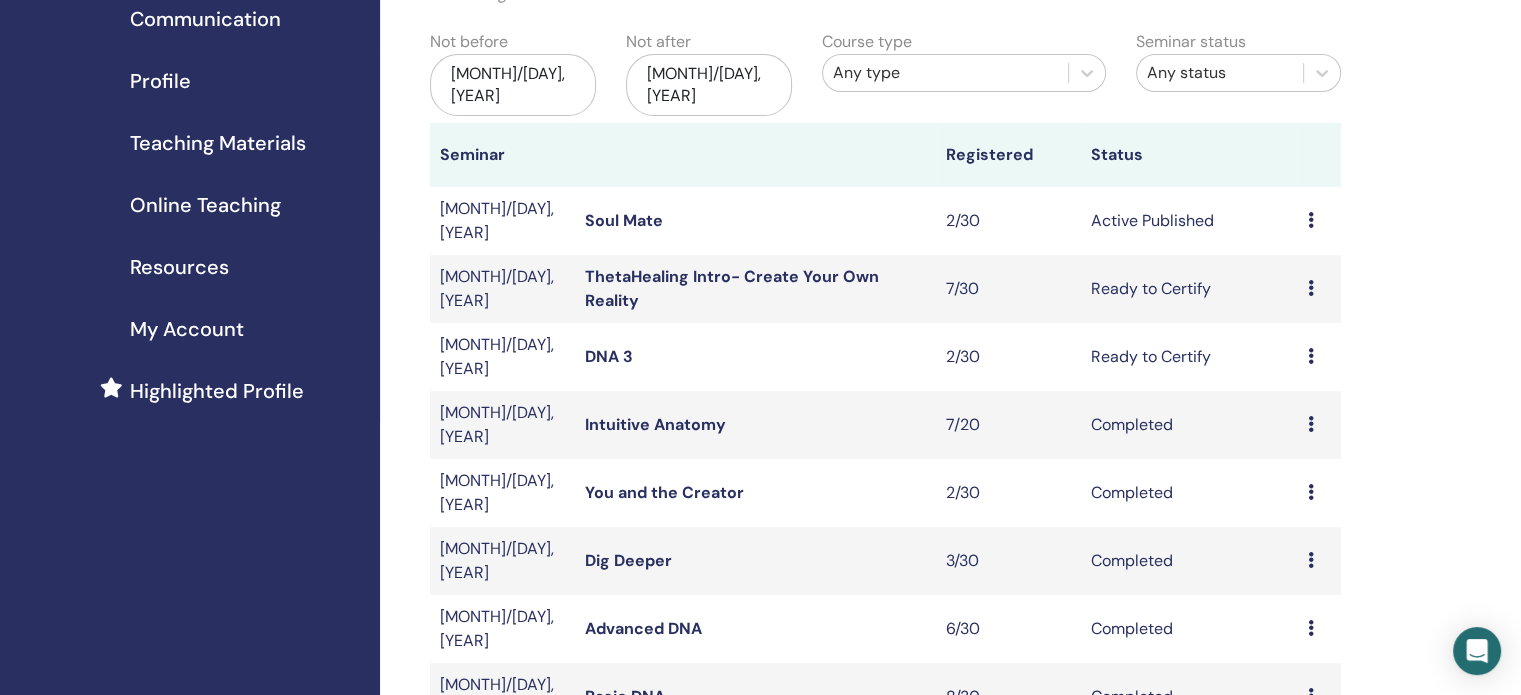 click on "ThetaHealing Intro- Create Your Own Reality" at bounding box center (732, 288) 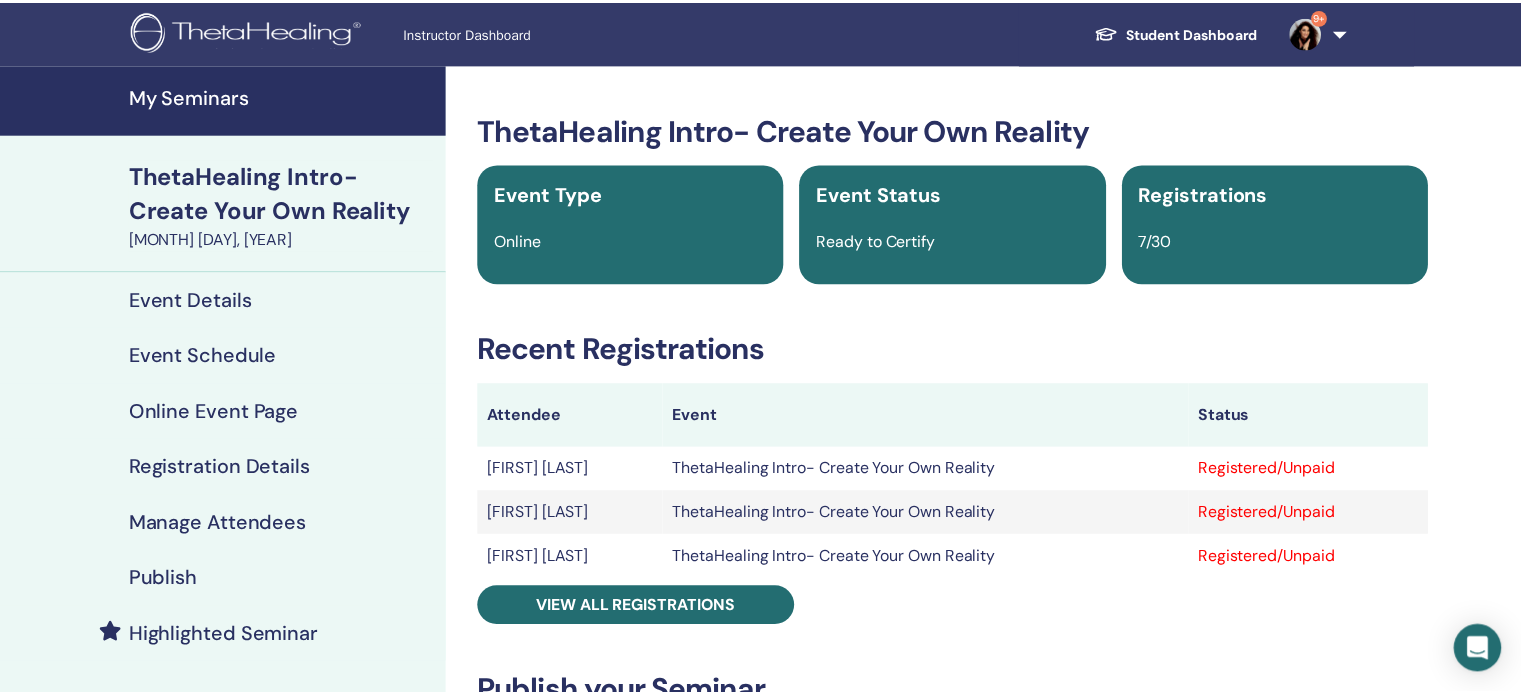scroll, scrollTop: 0, scrollLeft: 0, axis: both 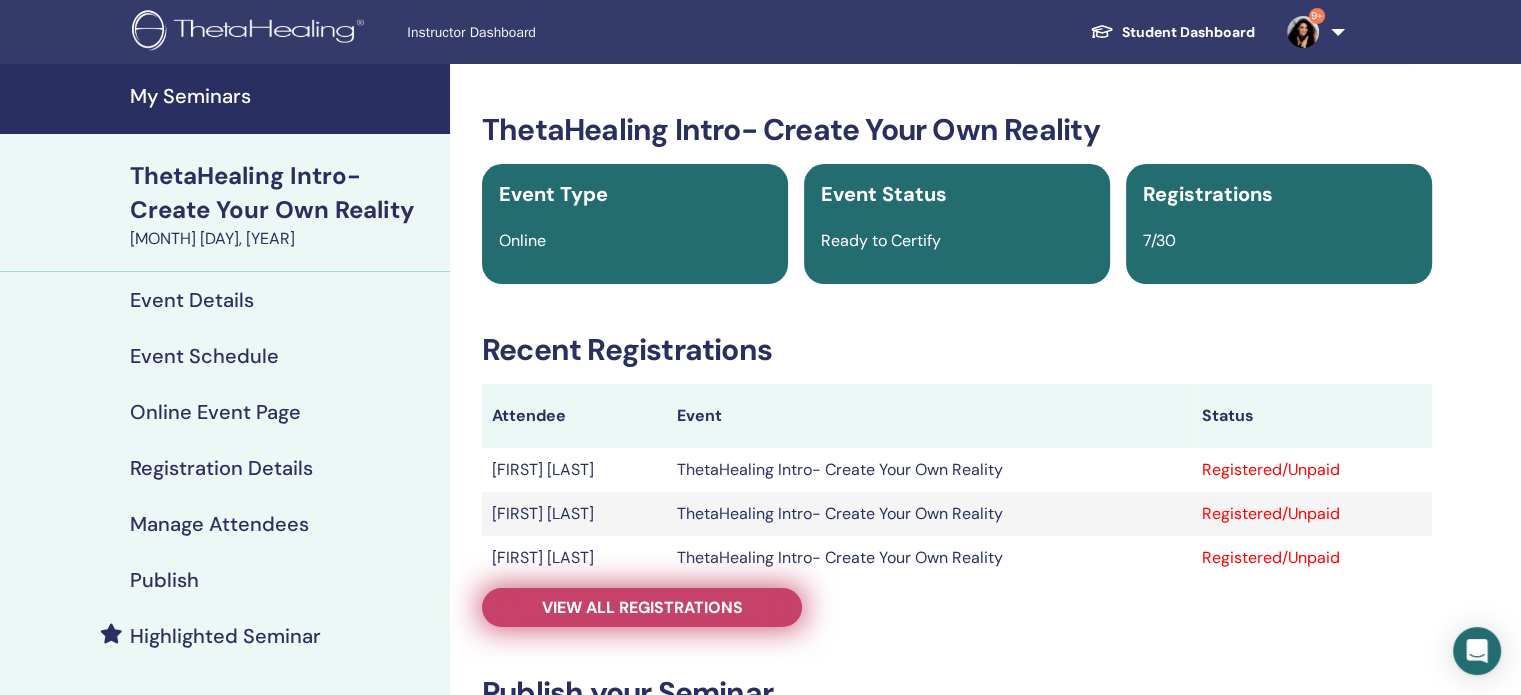 click on "View all registrations" at bounding box center (642, 607) 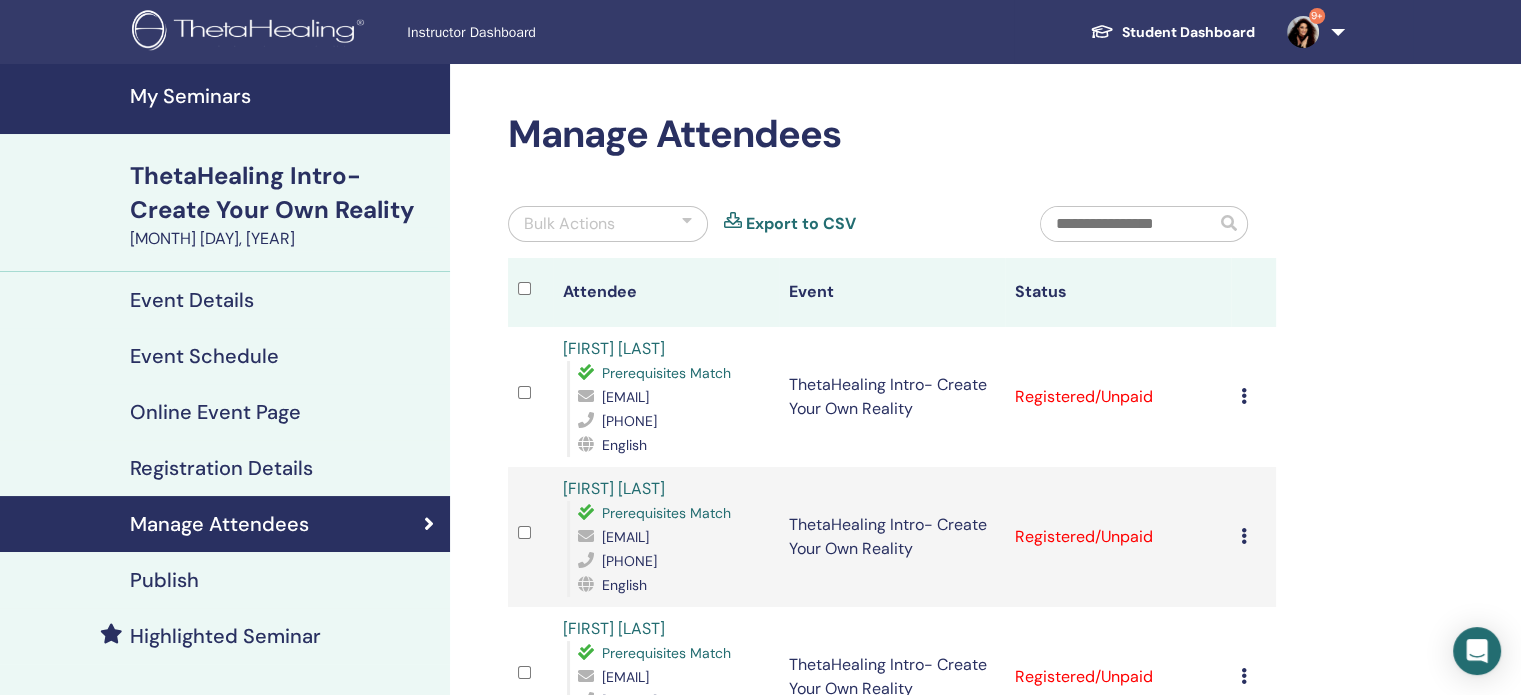 click on "Cancel Registration Do not auto-certify Mark as Paid Mark as Unpaid Mark as Absent Complete and Certify Download Certificate" at bounding box center (1253, 397) 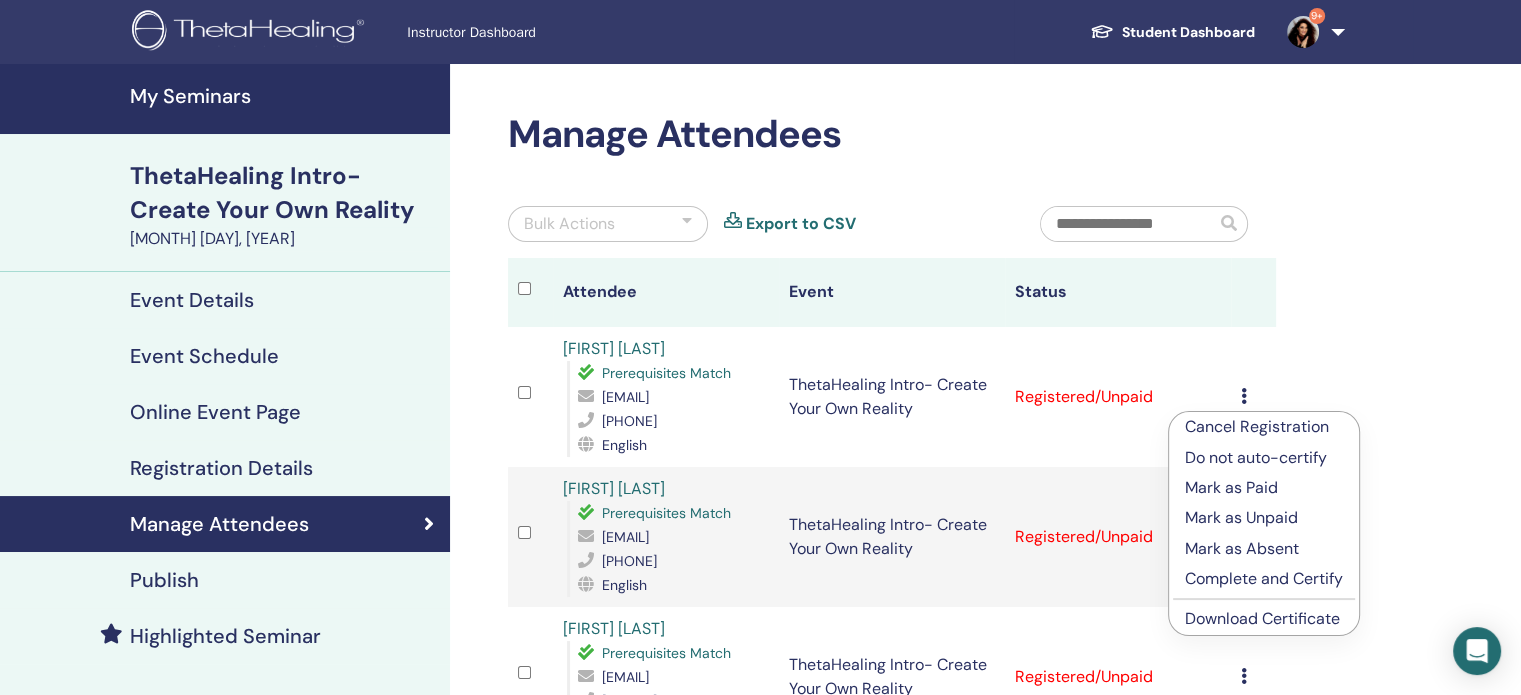 click on "Complete and Certify" at bounding box center [1264, 579] 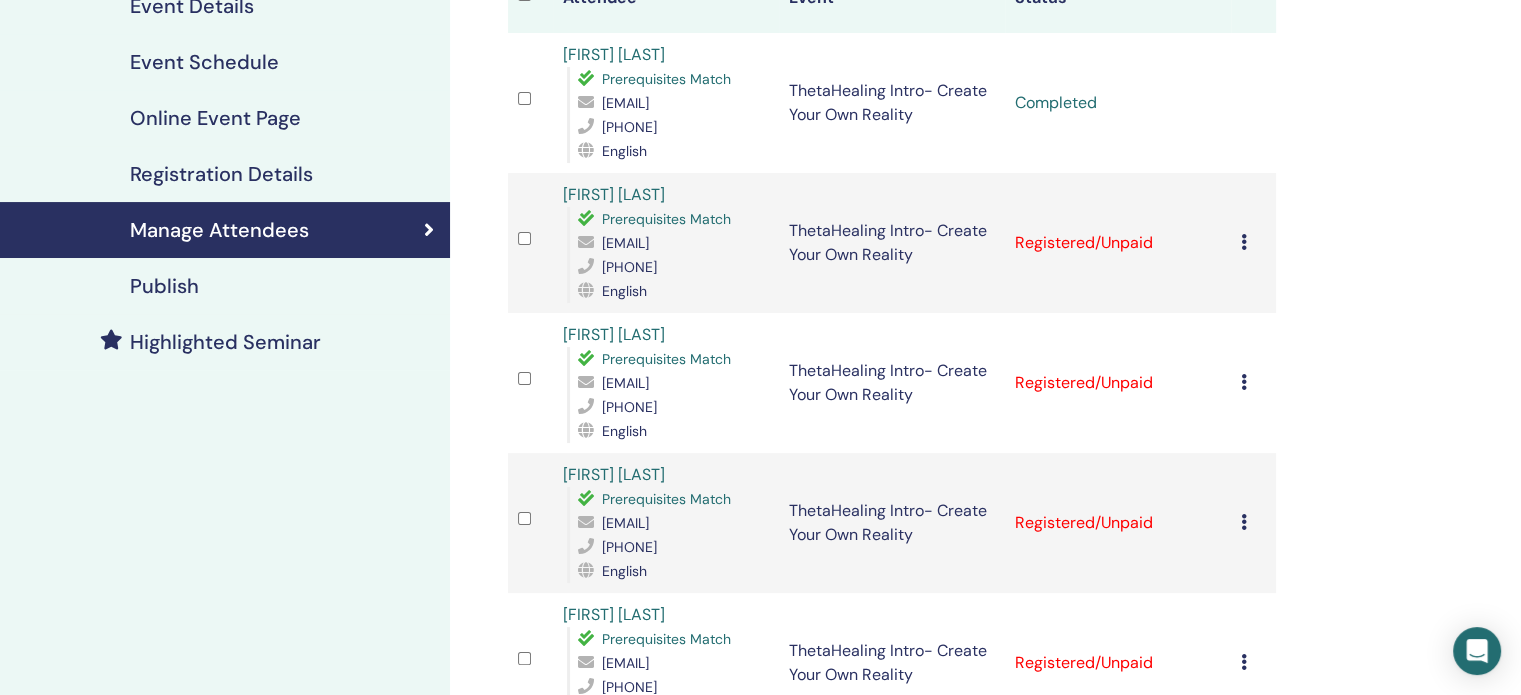 scroll, scrollTop: 400, scrollLeft: 0, axis: vertical 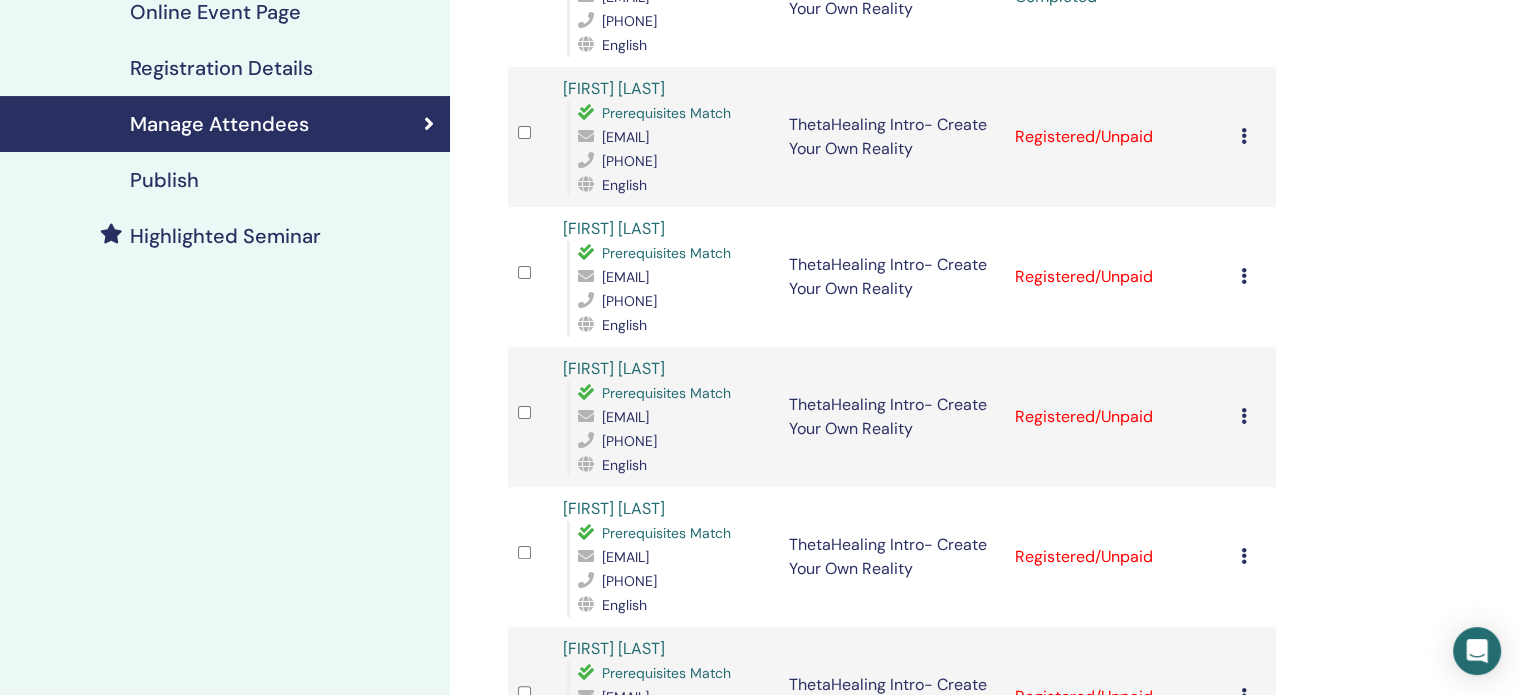 click on "Cancel Registration Do not auto-certify Mark as Paid Mark as Unpaid Mark as Absent Complete and Certify Download Certificate" at bounding box center (1253, 417) 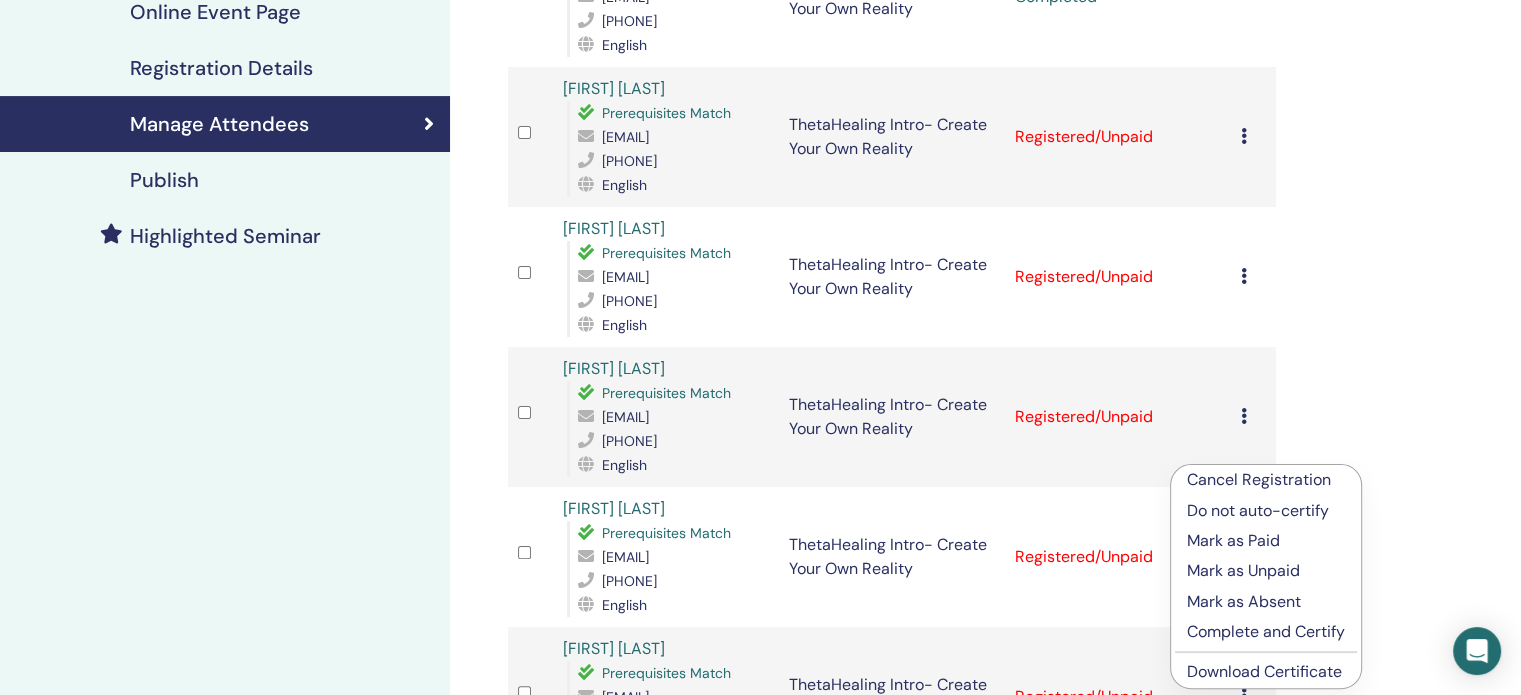 click on "Complete and Certify" at bounding box center [1266, 632] 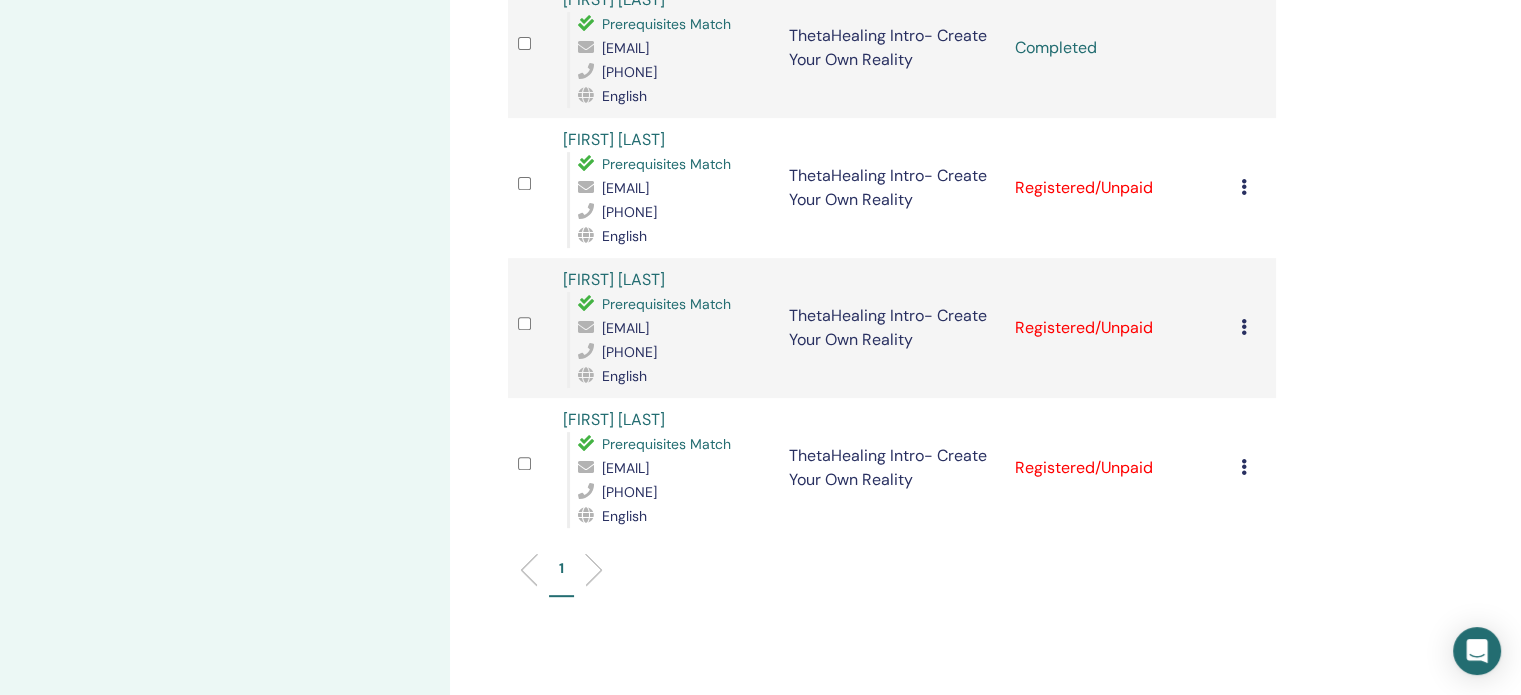 scroll, scrollTop: 800, scrollLeft: 0, axis: vertical 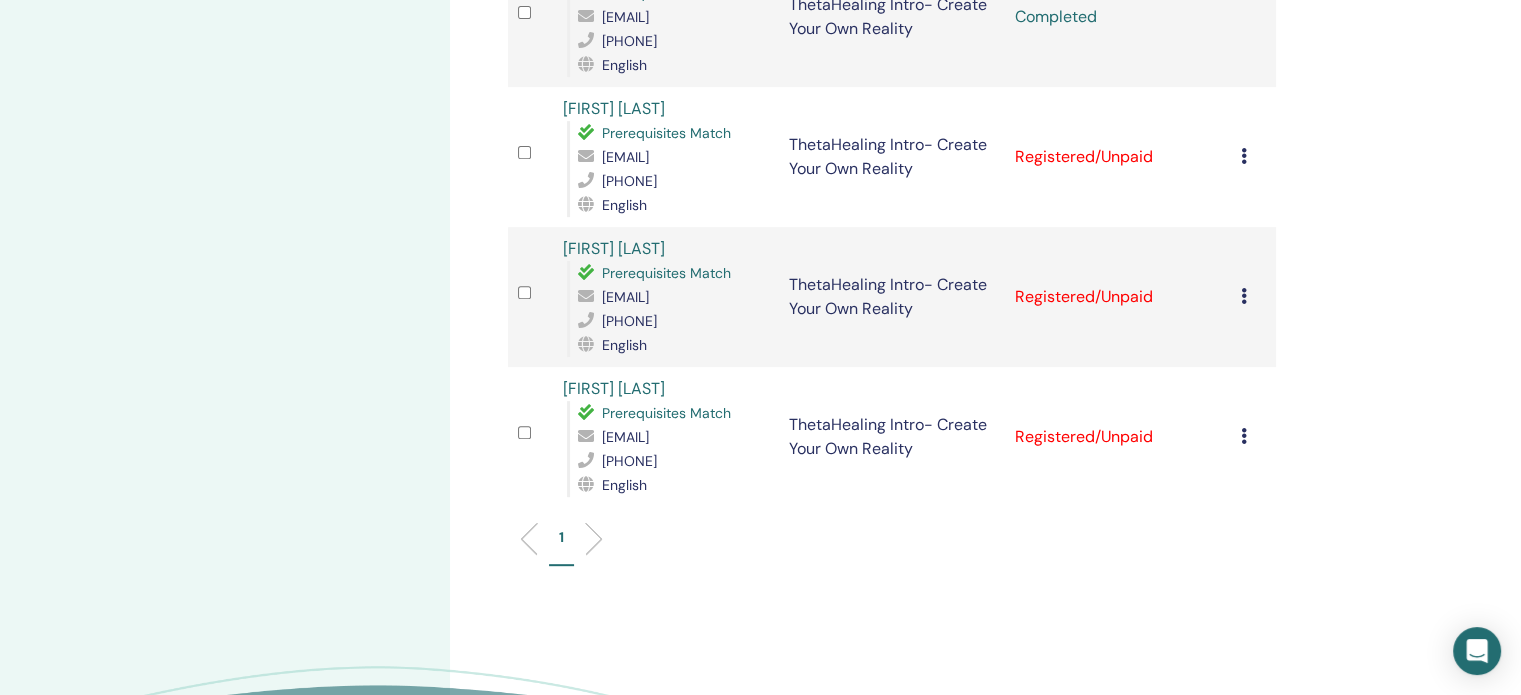 click at bounding box center [1244, 296] 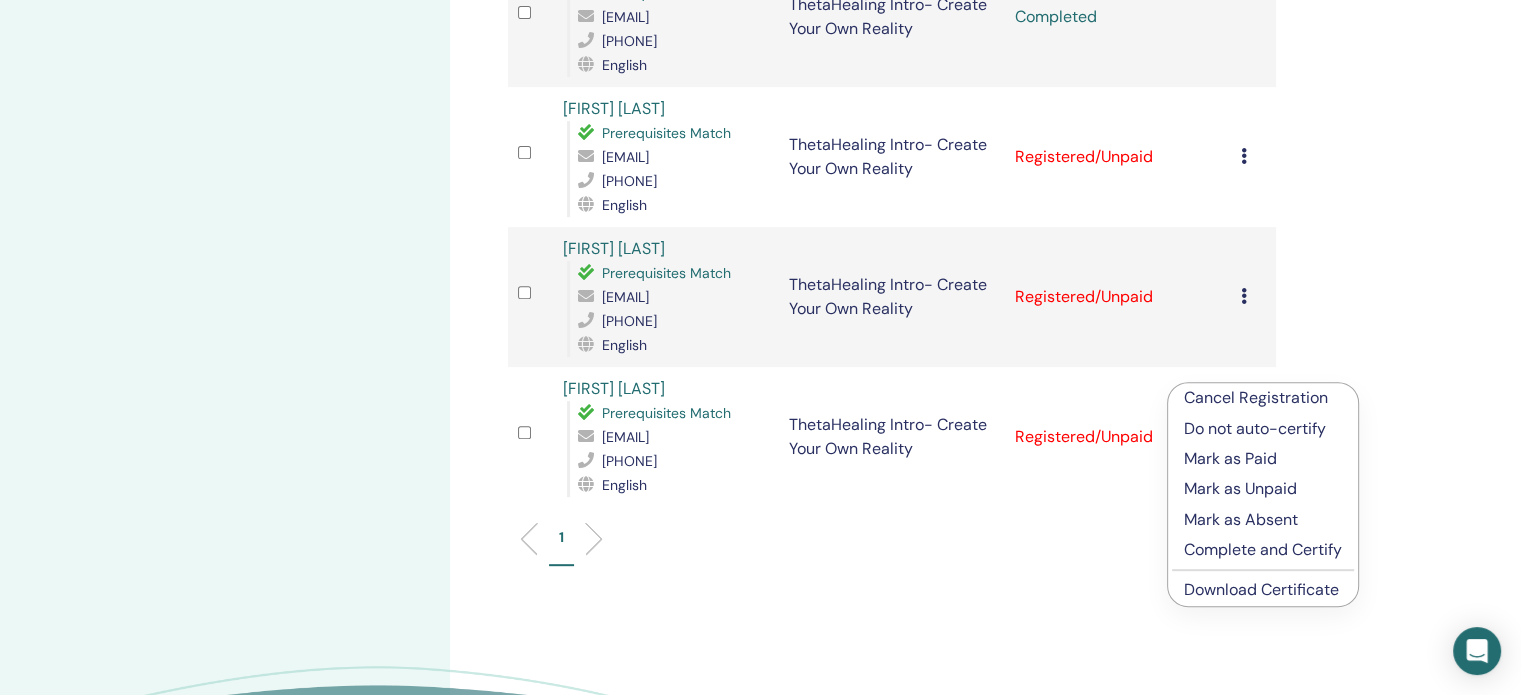 click on "Complete and Certify" at bounding box center (1263, 550) 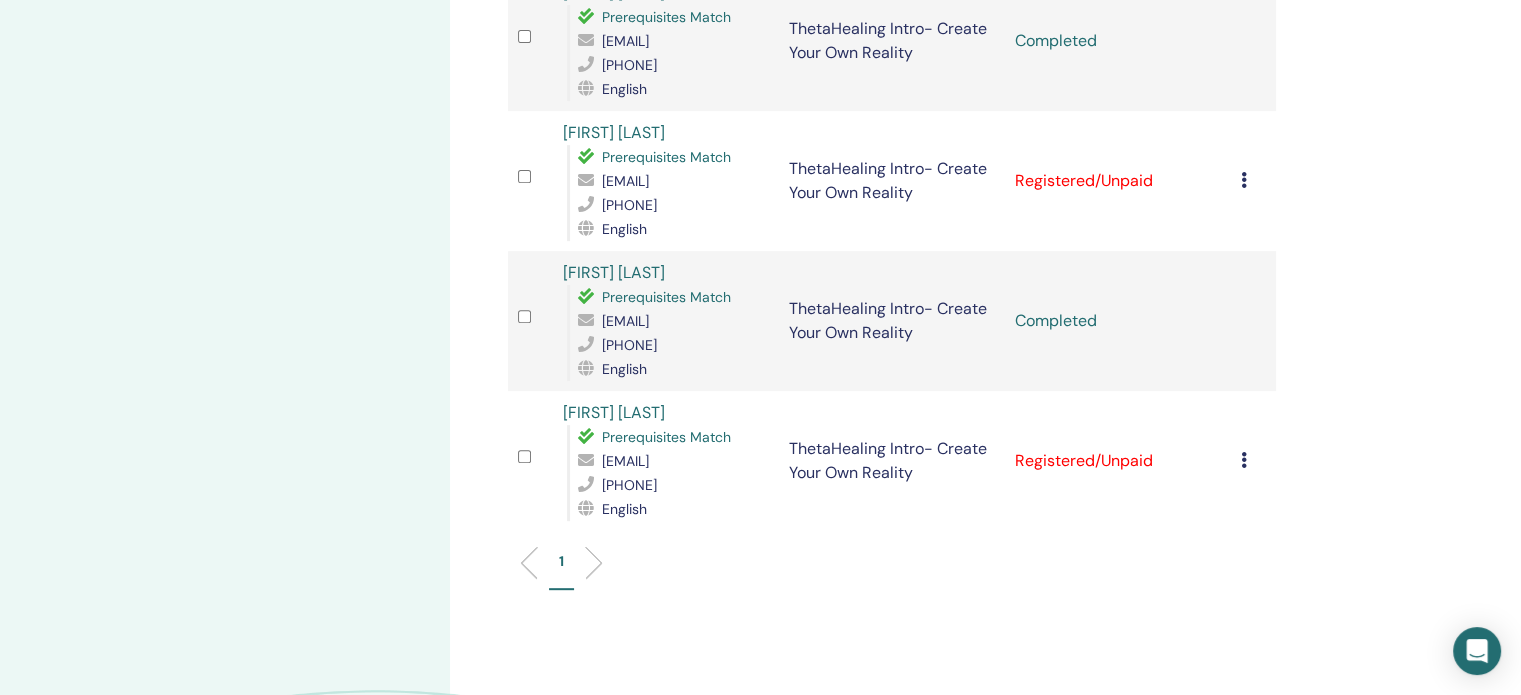 scroll, scrollTop: 1076, scrollLeft: 0, axis: vertical 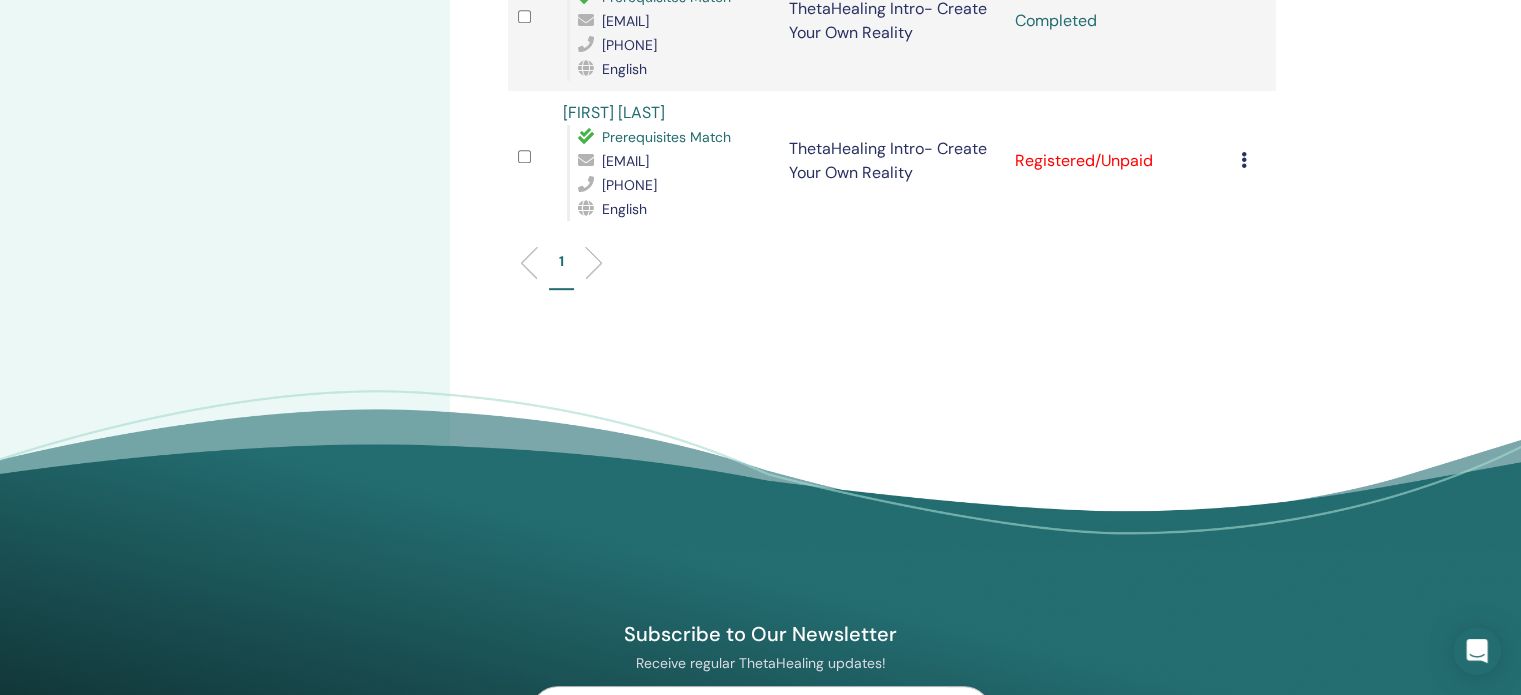 click on "Cancel Registration Do not auto-certify Mark as Paid Mark as Unpaid Mark as Absent Complete and Certify Download Certificate" at bounding box center [1253, 161] 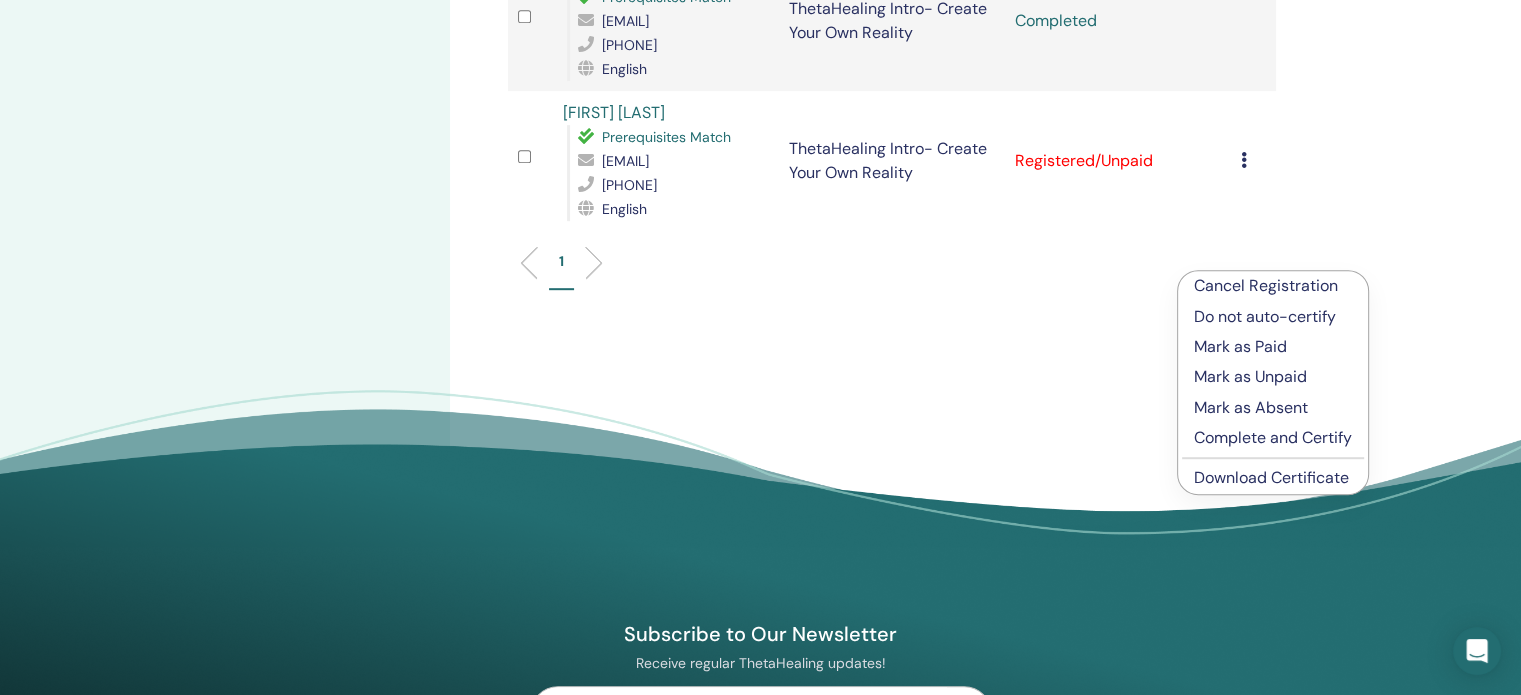 click on "Complete and Certify" at bounding box center (1273, 438) 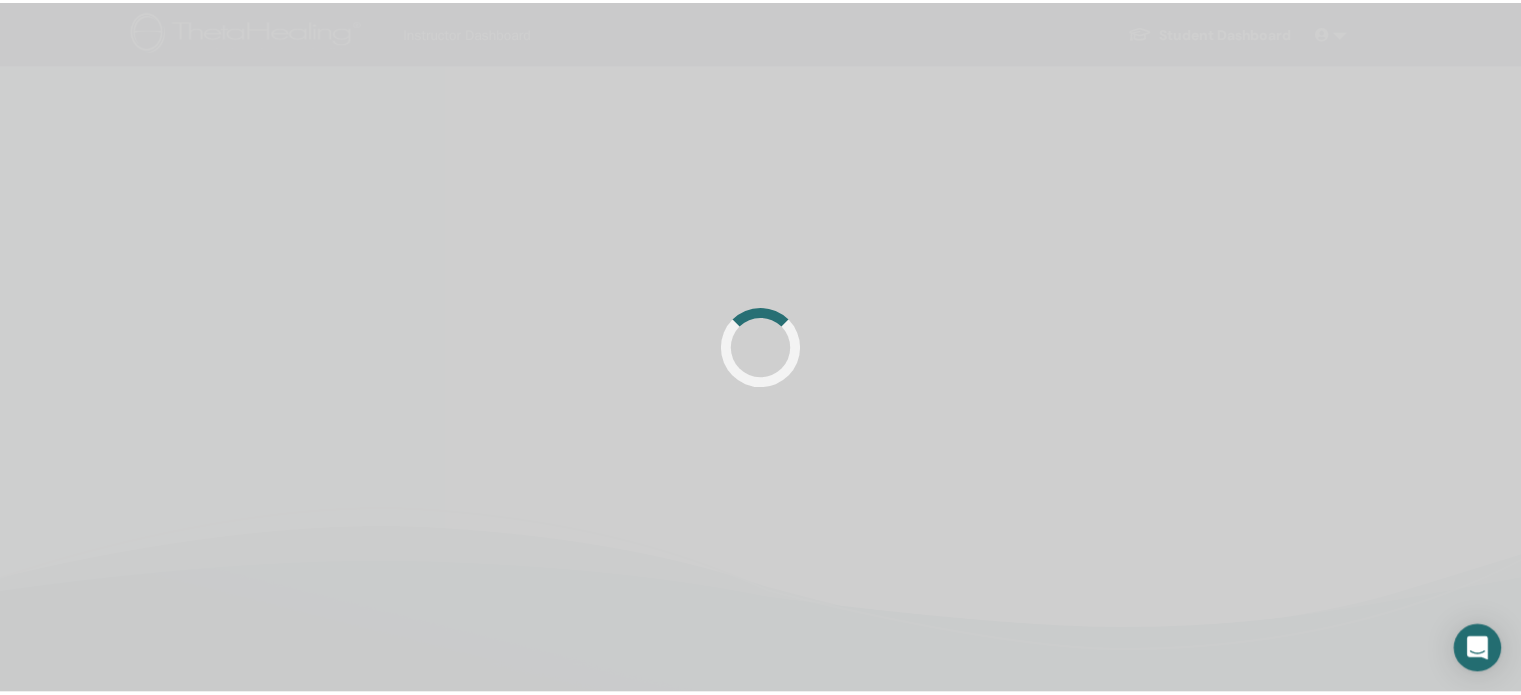 scroll, scrollTop: 0, scrollLeft: 0, axis: both 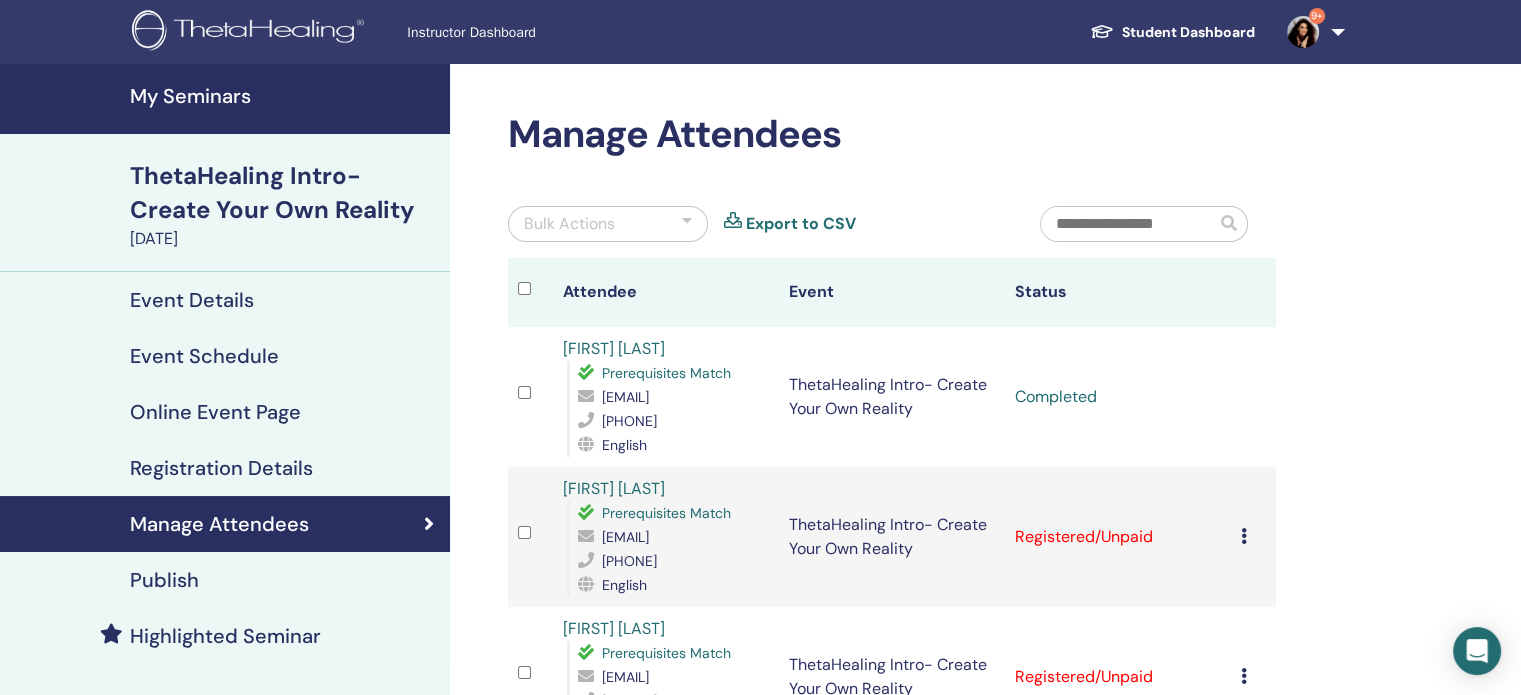 click on "Completed" at bounding box center [1118, 397] 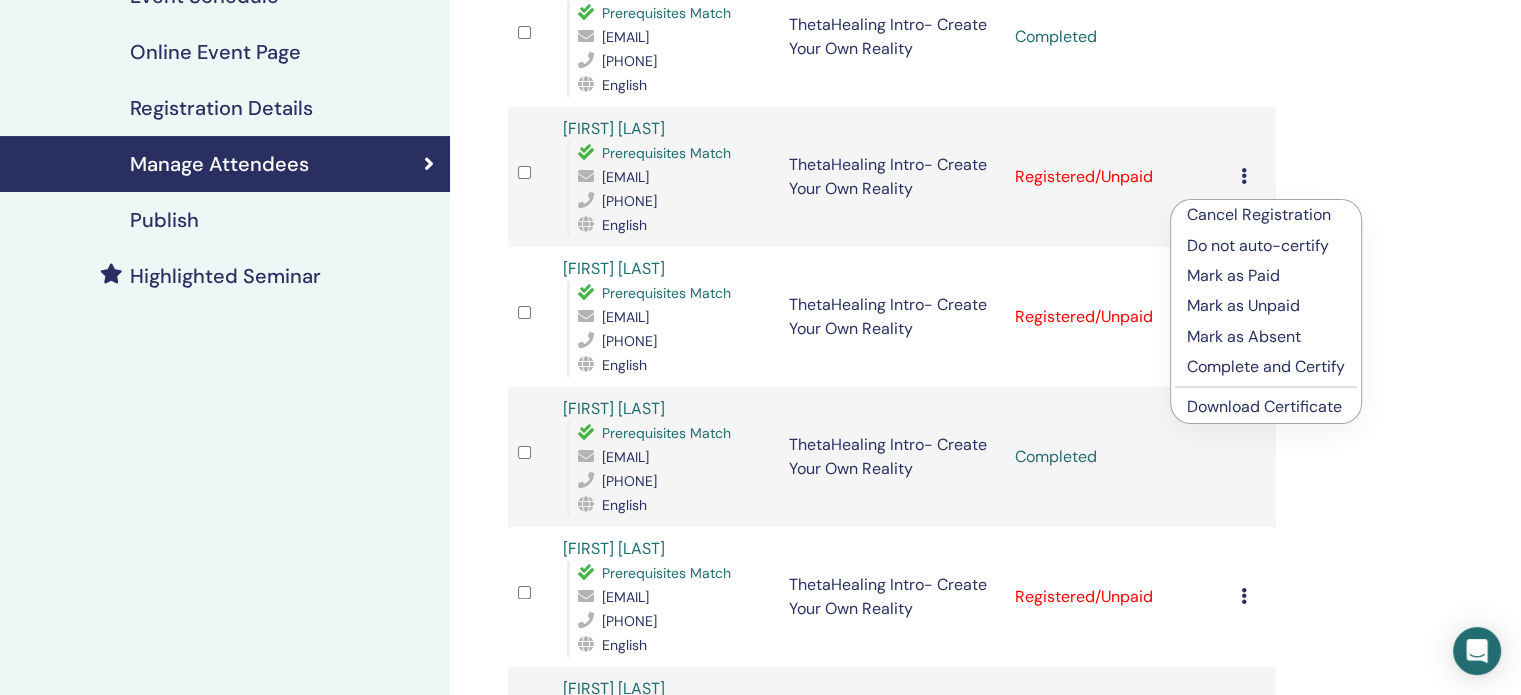 scroll, scrollTop: 400, scrollLeft: 0, axis: vertical 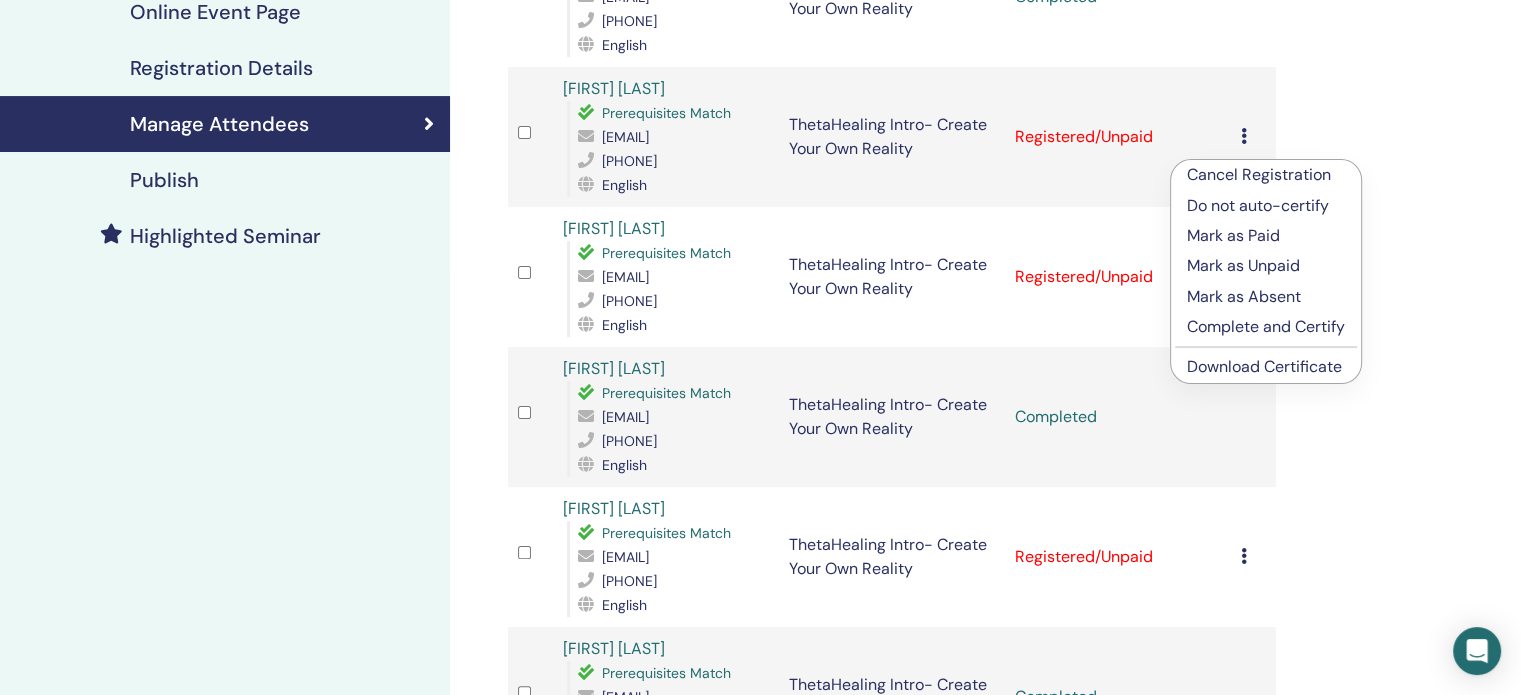 click on "Download Certificate" at bounding box center (1264, 366) 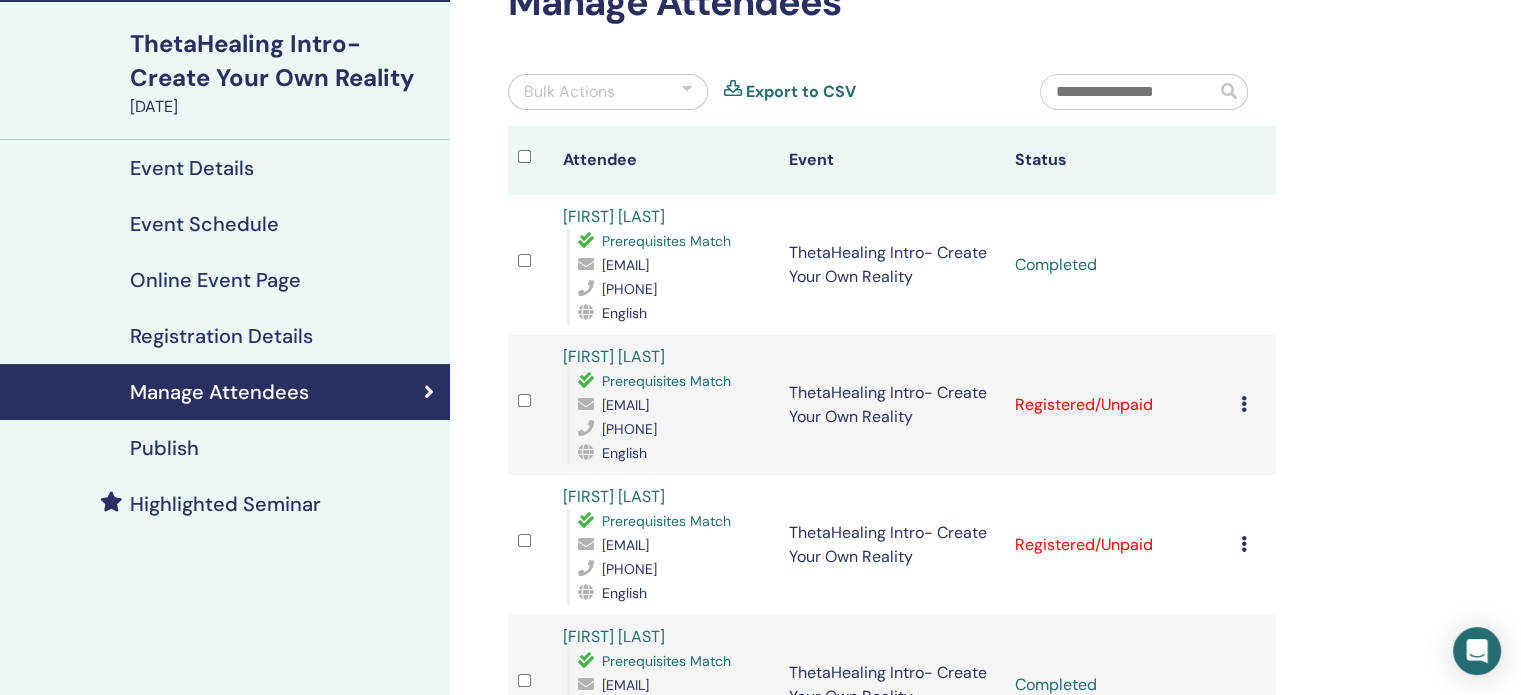 scroll, scrollTop: 300, scrollLeft: 0, axis: vertical 